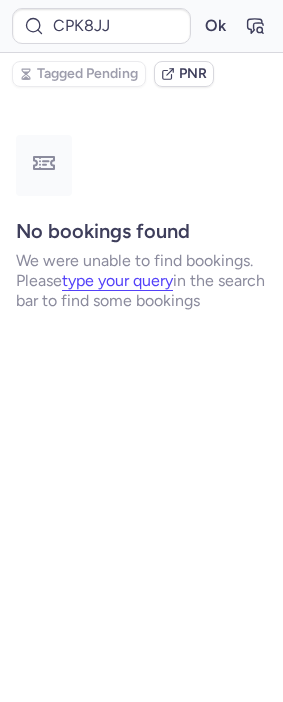 scroll, scrollTop: 0, scrollLeft: 0, axis: both 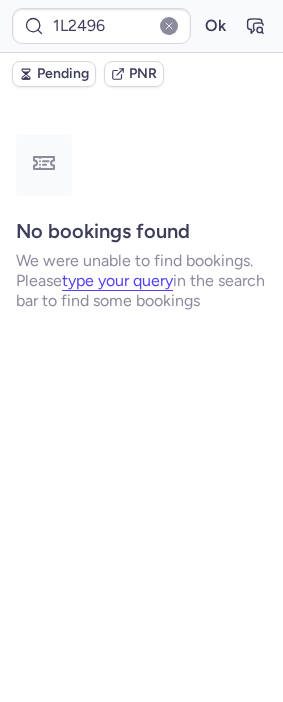 type on "CPESGU" 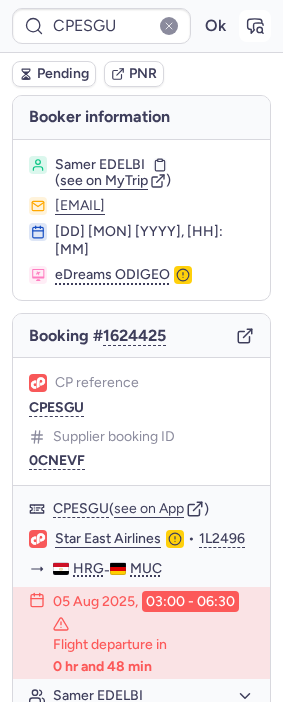 click 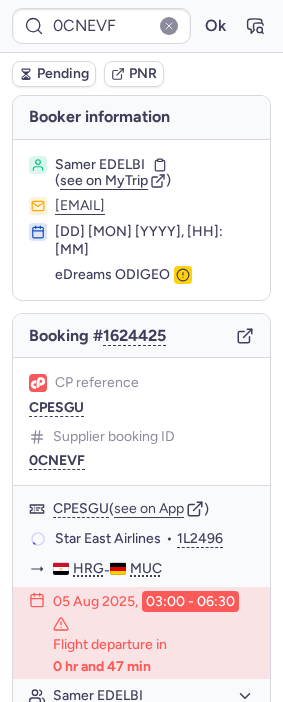 type on "CPESGU" 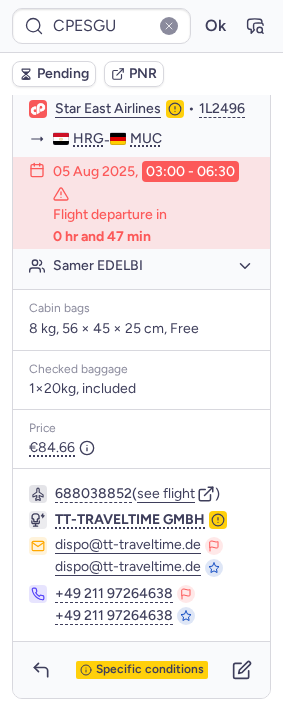 scroll, scrollTop: 442, scrollLeft: 0, axis: vertical 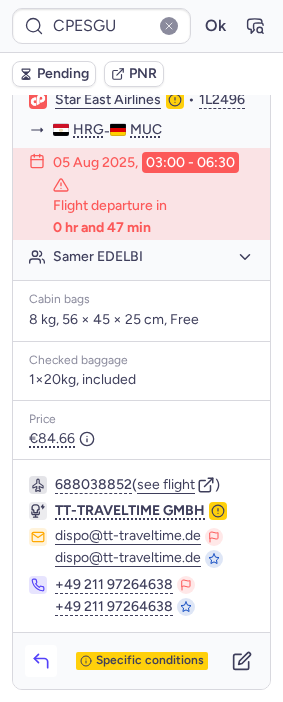 click 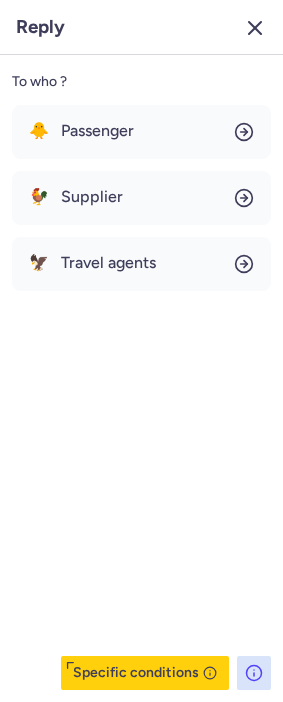 click 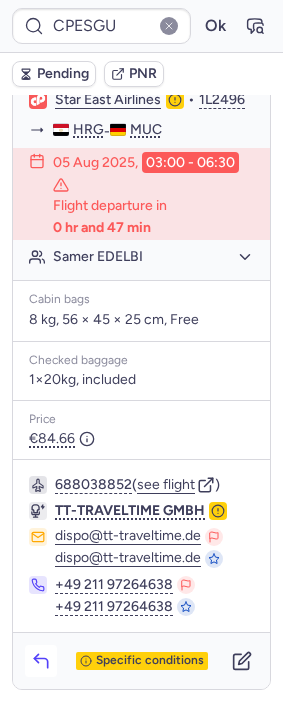 click 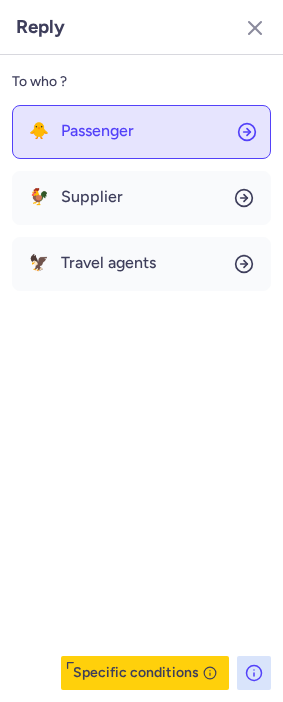 click on "Passenger" at bounding box center [97, 131] 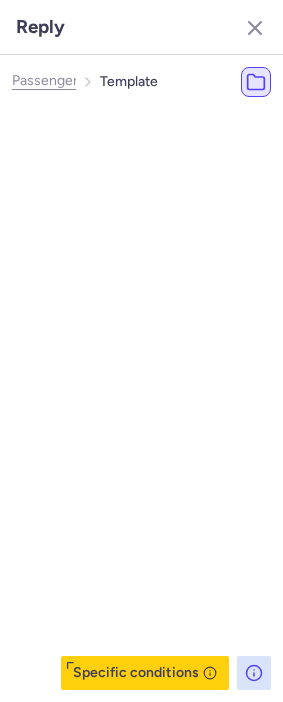 click at bounding box center [169, 124] 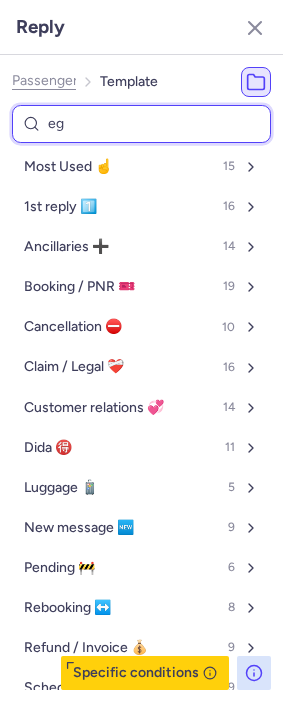 type on "egy" 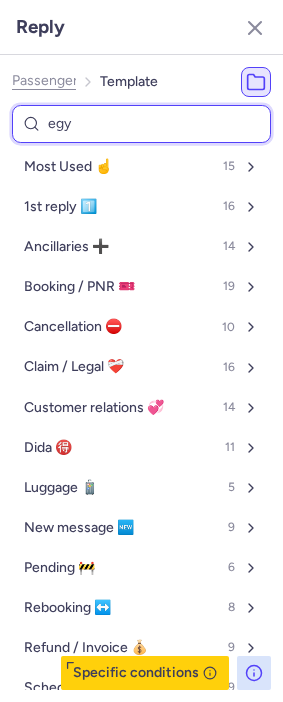 select on "en" 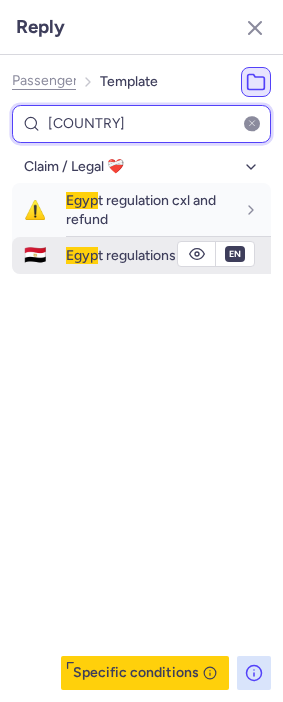 type on "[COUNTRY]" 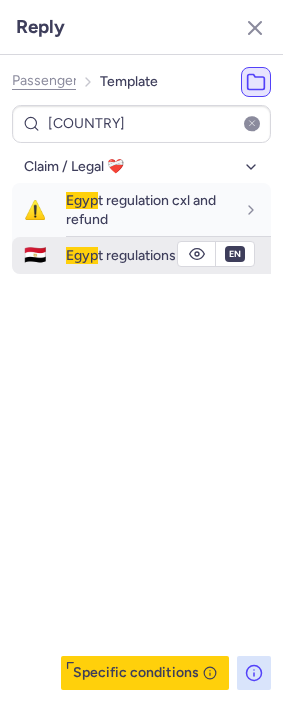 click on "[COUNTRY] regulations" at bounding box center [121, 255] 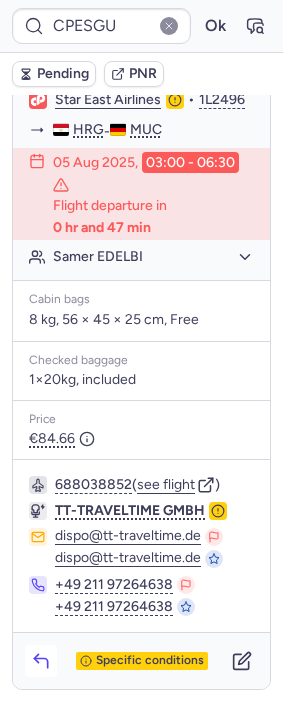 click 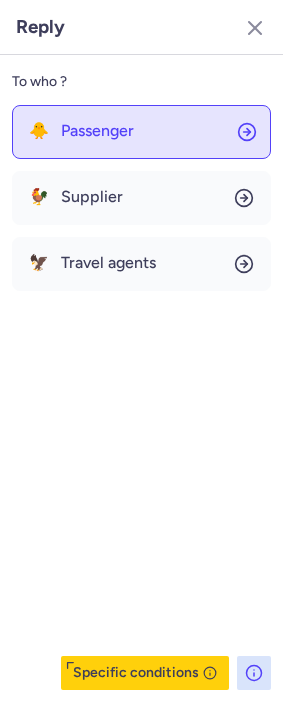 click on "🐥 Passenger" 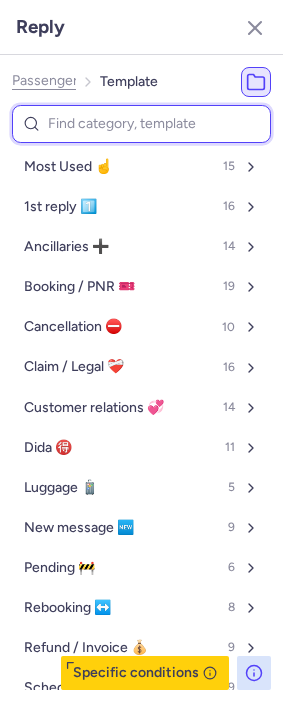 click at bounding box center (141, 124) 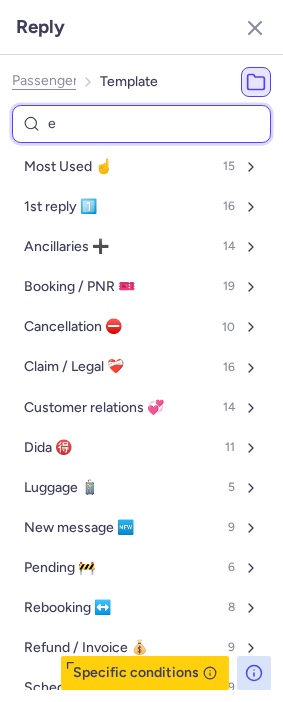 select on "en" 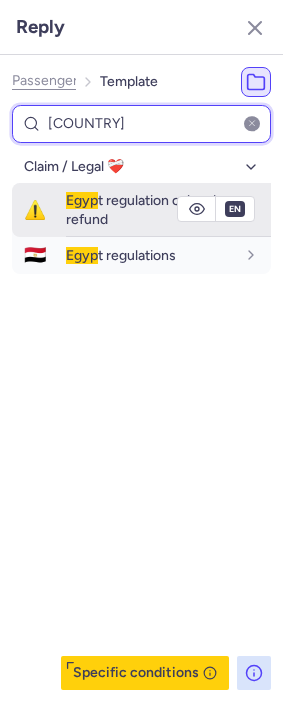 type on "[COUNTRY]" 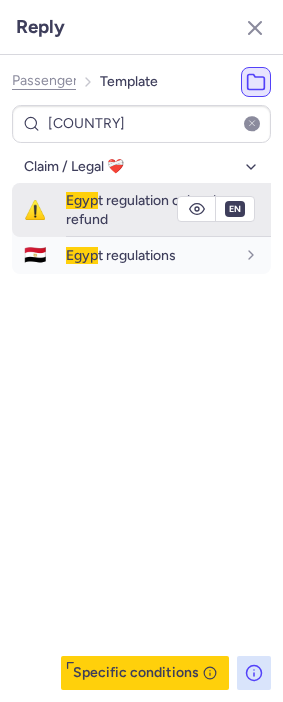 click on "[COUNTRY] regulation cxl and refund" at bounding box center (150, 209) 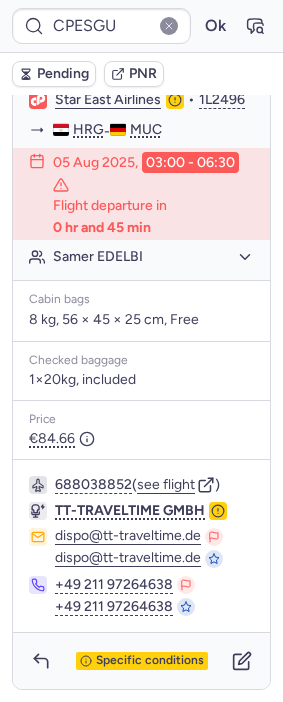 type on "[NUMBER]" 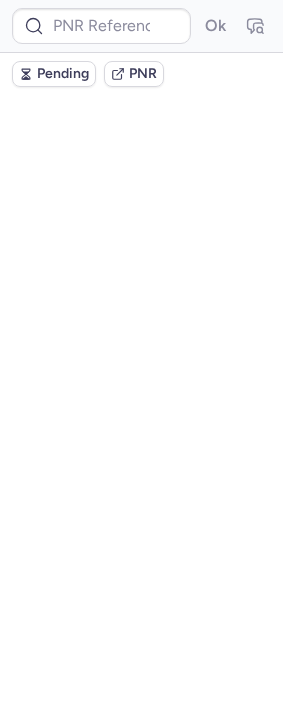 scroll, scrollTop: 0, scrollLeft: 0, axis: both 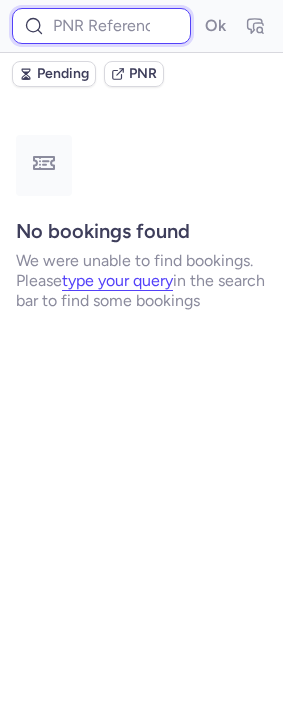 click at bounding box center [101, 26] 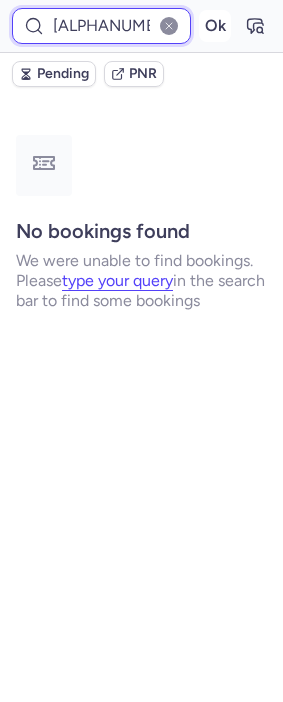 type on "[ALPHANUMERIC]" 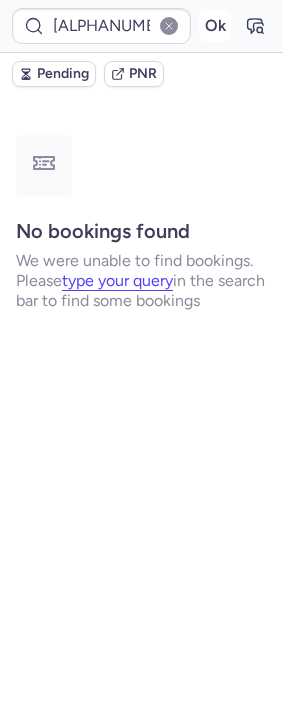 click on "Ok" at bounding box center [215, 26] 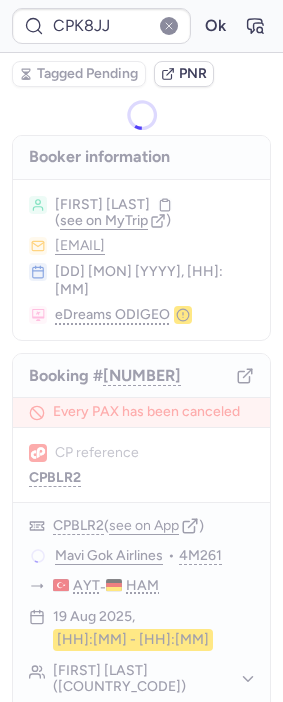 type on "CPVSDJ" 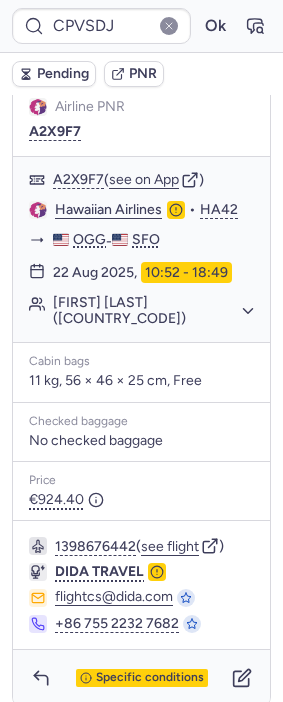 scroll, scrollTop: 367, scrollLeft: 0, axis: vertical 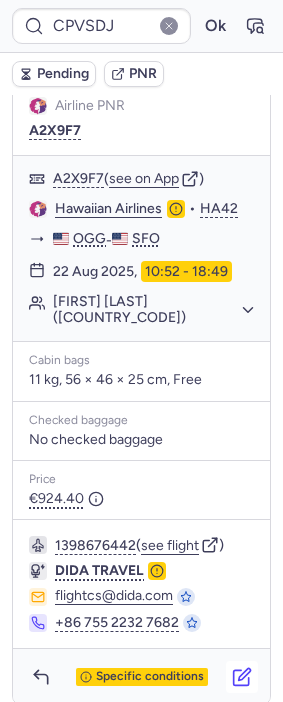 click 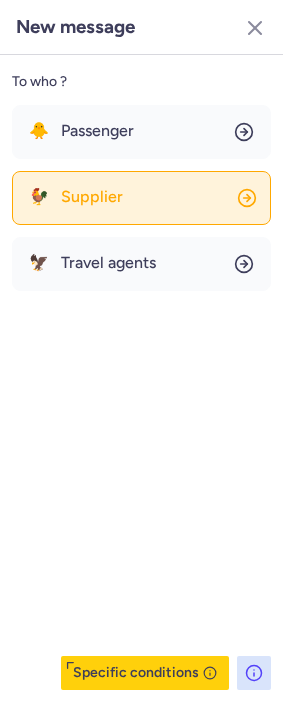 click on "🐓 Supplier" 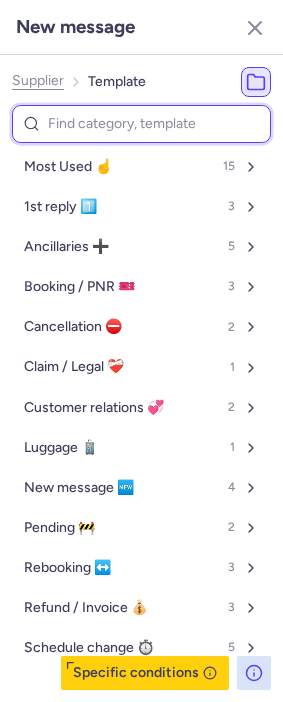 click at bounding box center [141, 124] 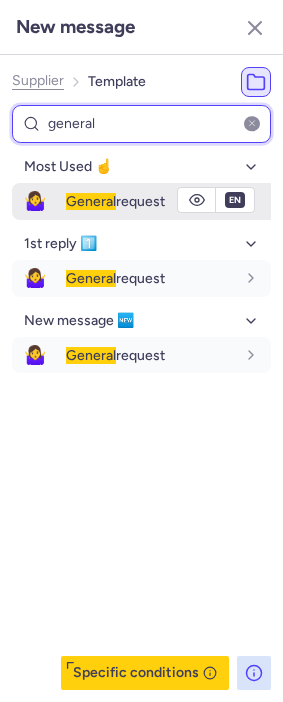 type on "general" 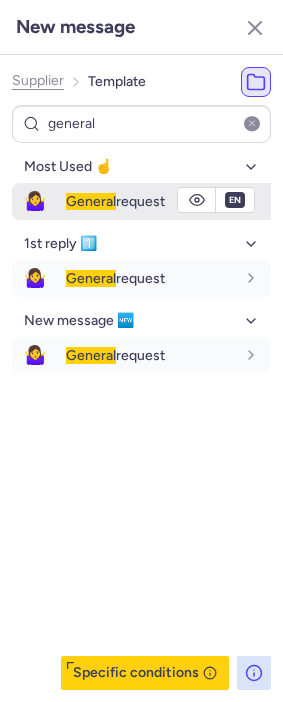 click on "General" at bounding box center (91, 201) 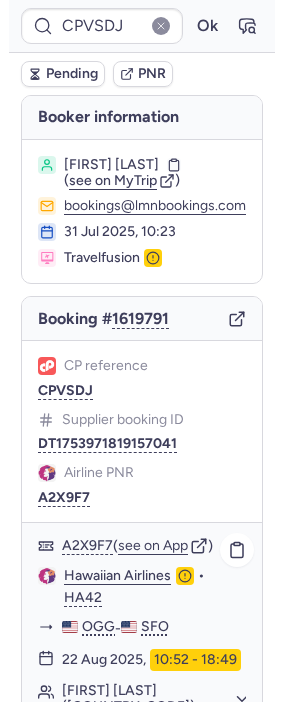 scroll, scrollTop: 367, scrollLeft: 0, axis: vertical 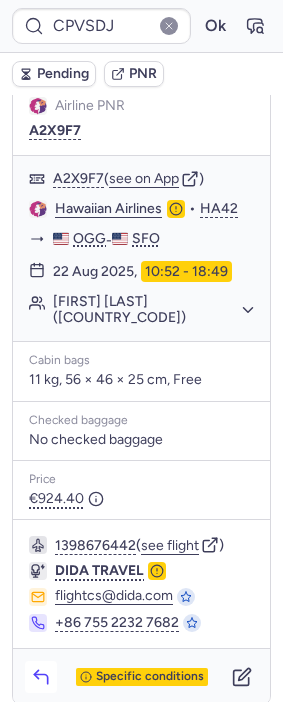 click at bounding box center (41, 677) 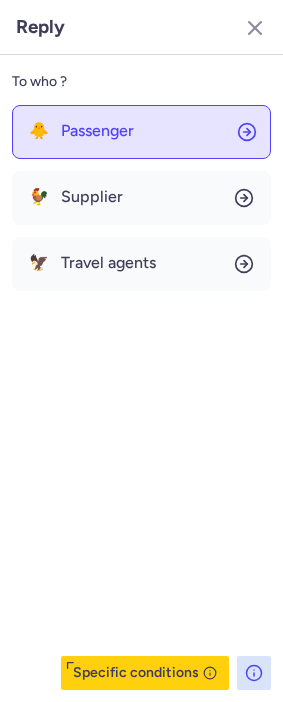 click on "🐥 Passenger" 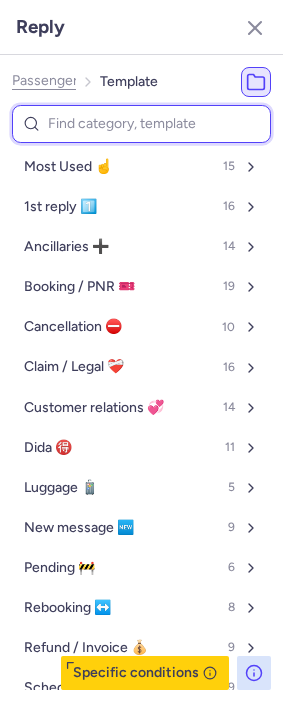 click at bounding box center (141, 124) 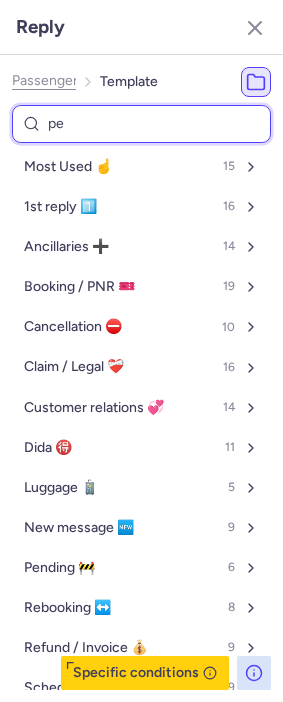 type on "pen" 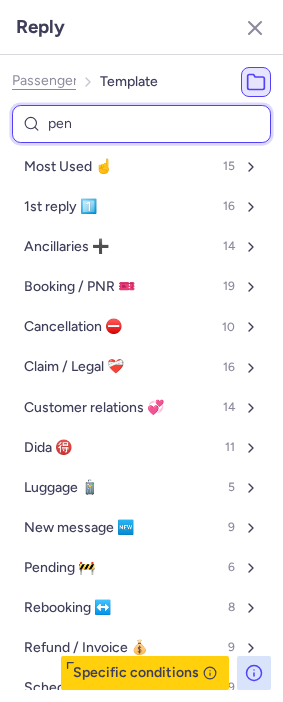 select on "en" 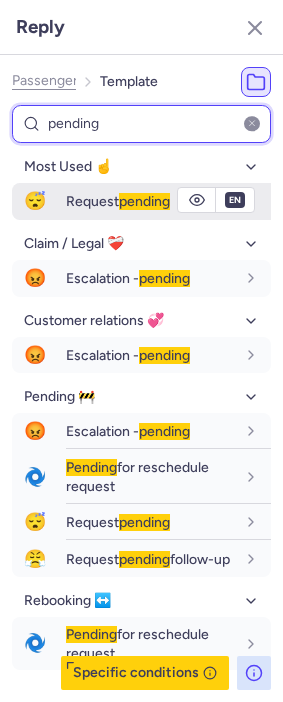 type on "pending" 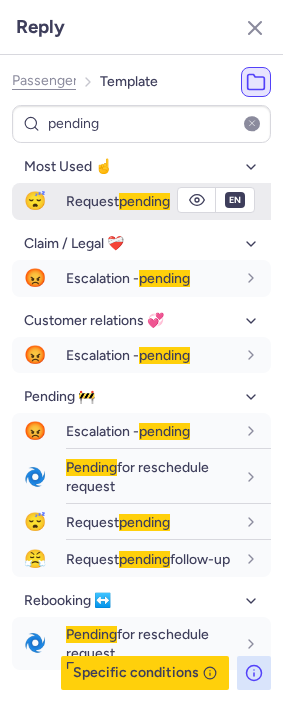 click on "Request  pending" at bounding box center (118, 201) 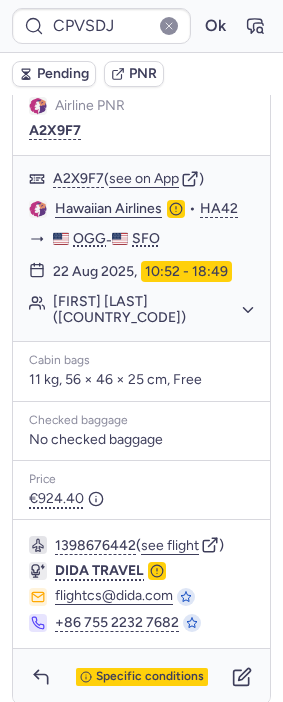 click on "Pending" at bounding box center (63, 74) 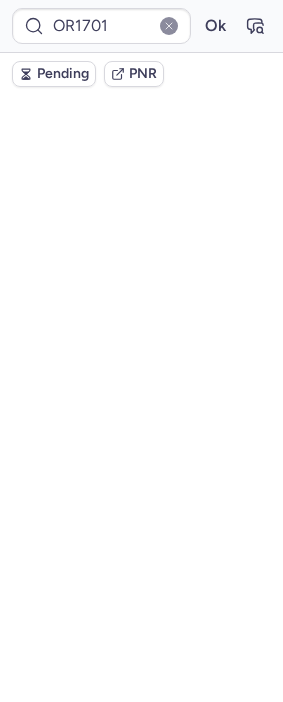 scroll, scrollTop: 0, scrollLeft: 0, axis: both 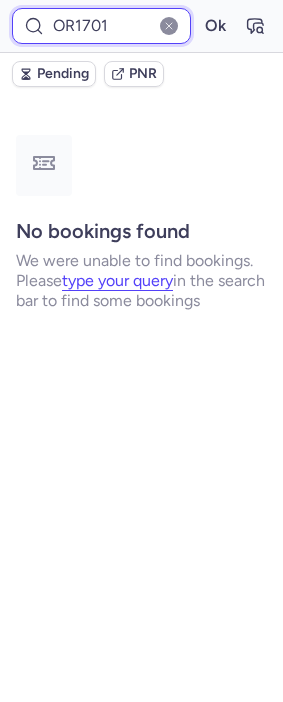 click on "OR1701" at bounding box center (101, 26) 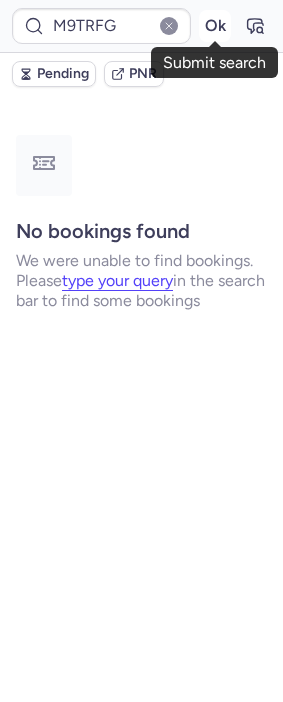 click on "Ok" at bounding box center [215, 26] 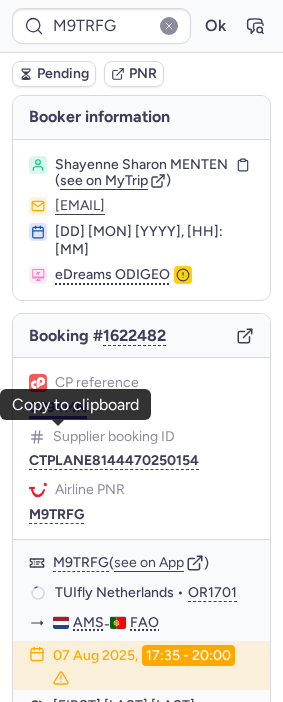 click on "CP94MN" at bounding box center (58, 408) 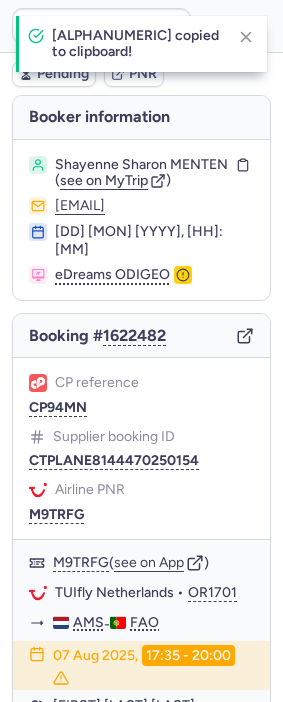 type on "CP94MN" 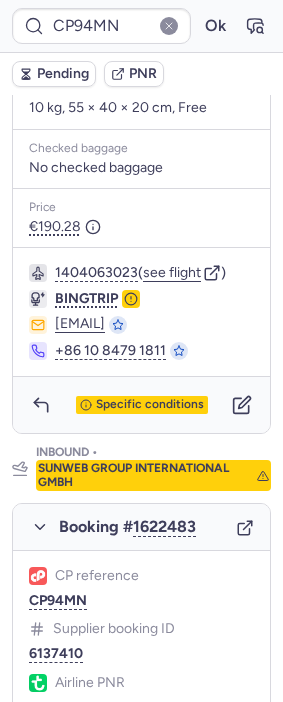 scroll, scrollTop: 777, scrollLeft: 0, axis: vertical 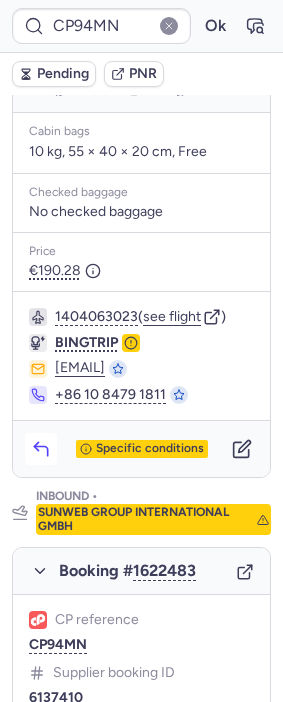 click 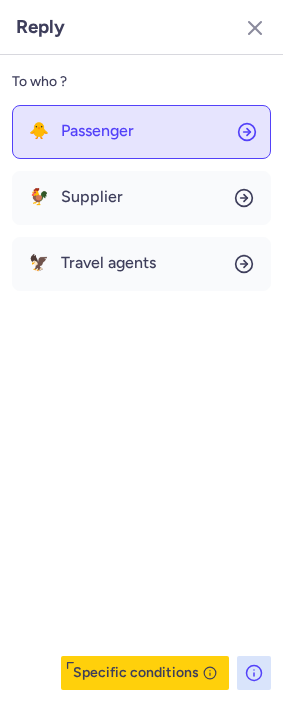 click on "Passenger" at bounding box center (97, 131) 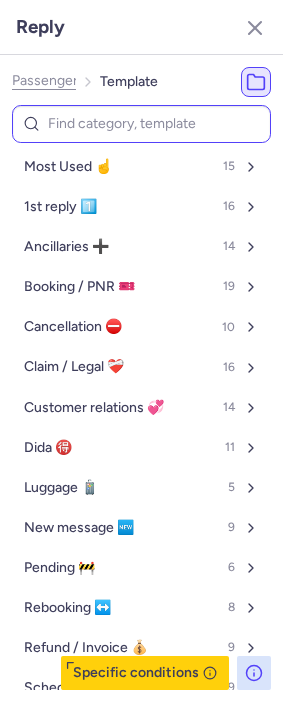 click at bounding box center (141, 124) 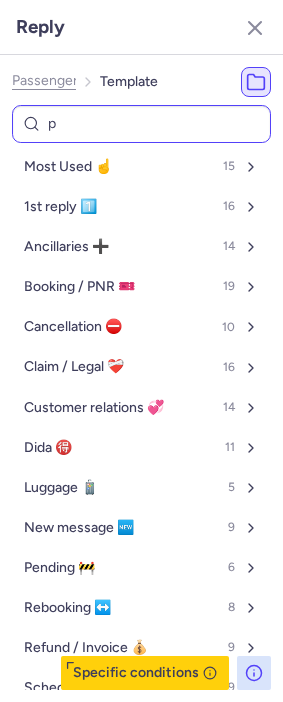 type on "pn" 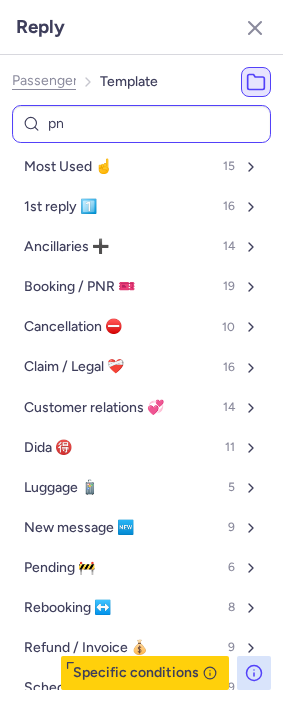 select on "en" 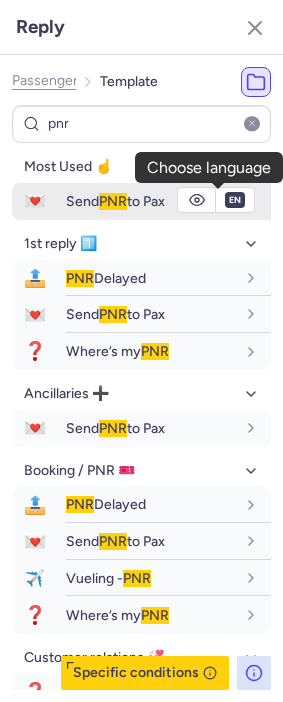 type on "pnr" 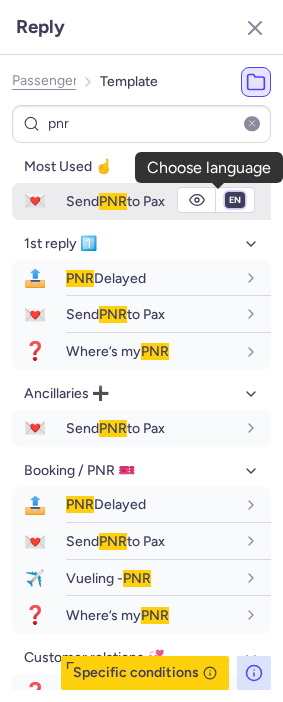 click on "fr en de nl pt es it ru" at bounding box center (235, 200) 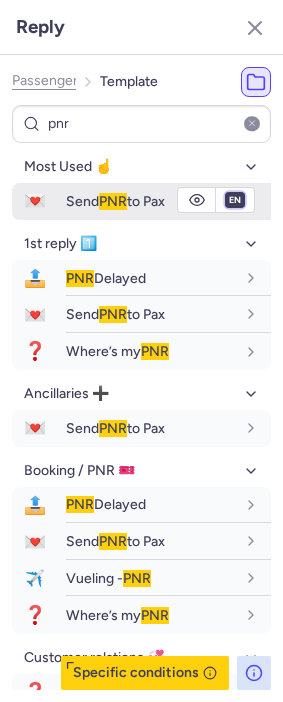 select on "nl" 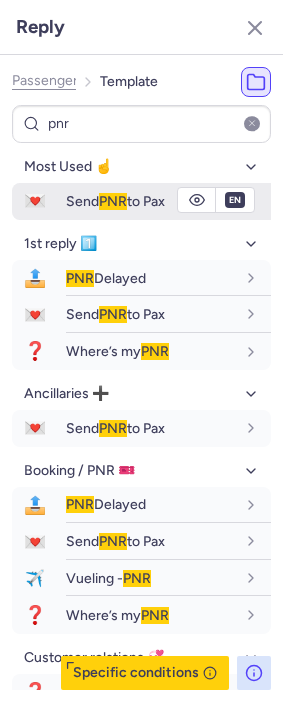 click on "fr en de nl pt es it ru" at bounding box center (235, 200) 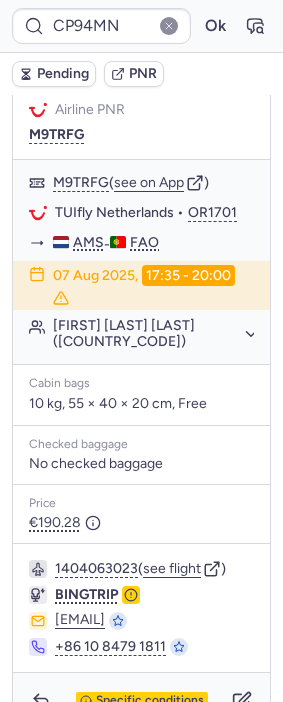 scroll, scrollTop: 333, scrollLeft: 0, axis: vertical 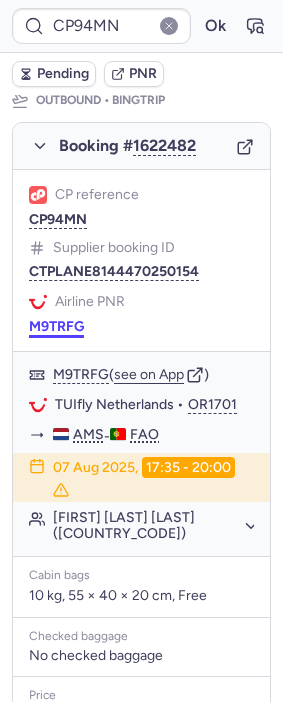 click on "M9TRFG" at bounding box center (56, 327) 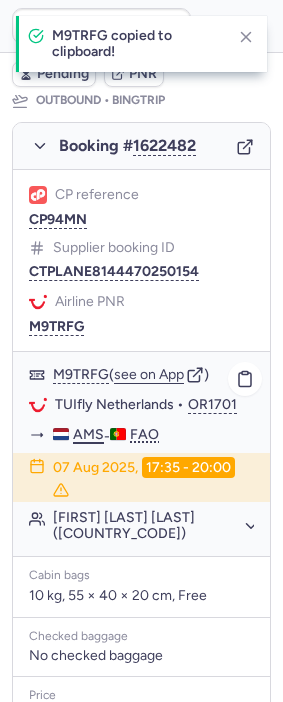 click on "AMS" at bounding box center [88, 435] 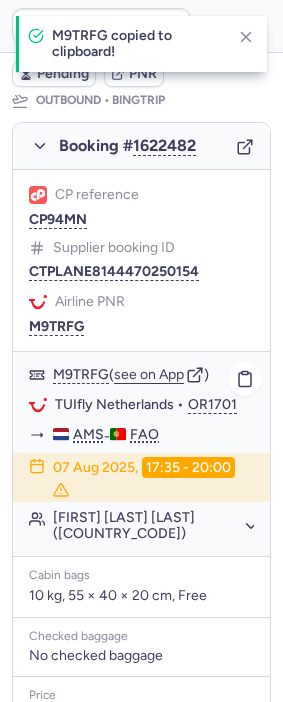click on "TUIfly Netherlands" 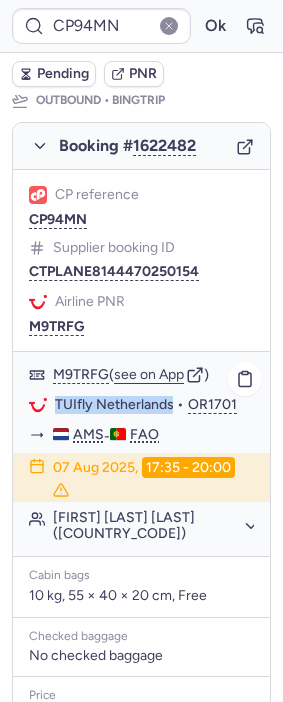drag, startPoint x: 72, startPoint y: 449, endPoint x: 115, endPoint y: 448, distance: 43.011627 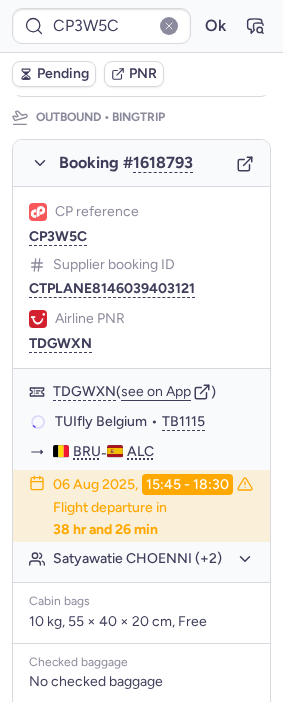 scroll, scrollTop: 278, scrollLeft: 0, axis: vertical 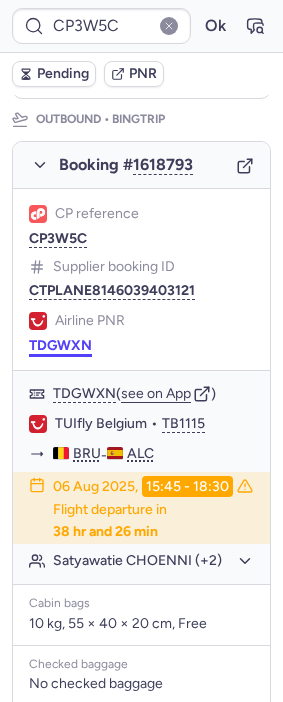 click on "TDGWXN" at bounding box center (60, 346) 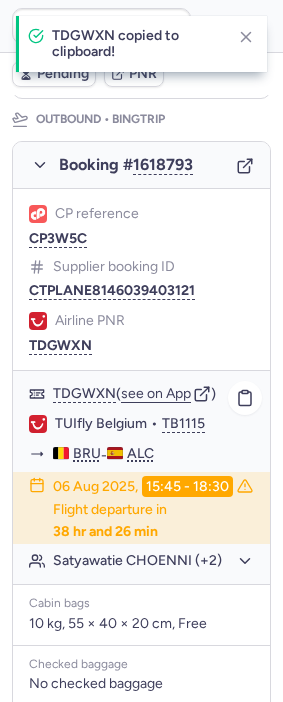 click on "TUIfly Belgium" 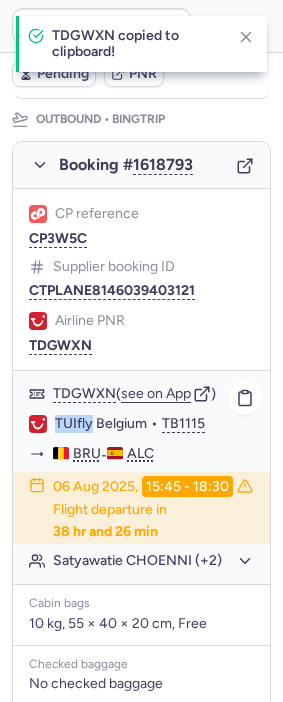 drag, startPoint x: 66, startPoint y: 420, endPoint x: 44, endPoint y: 420, distance: 22 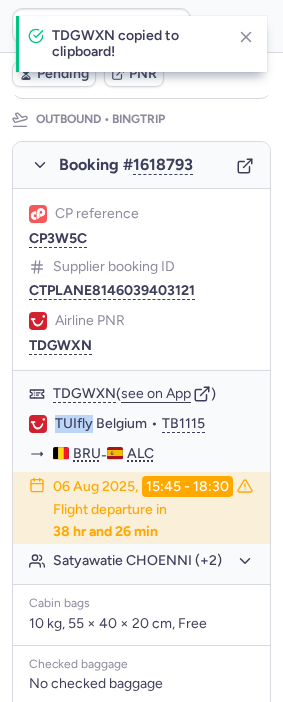 copy on "TUIfly" 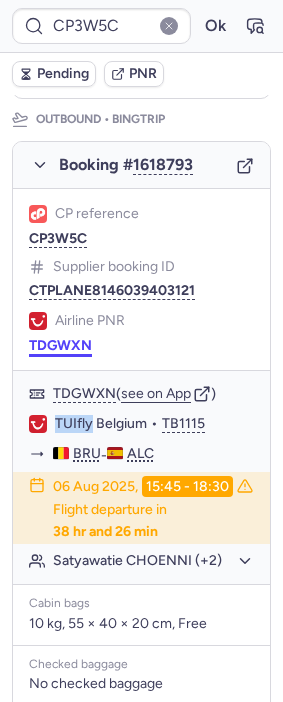 click on "TDGWXN" at bounding box center (60, 346) 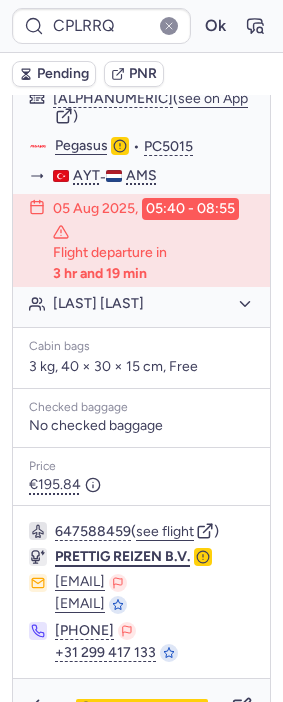 scroll, scrollTop: 475, scrollLeft: 0, axis: vertical 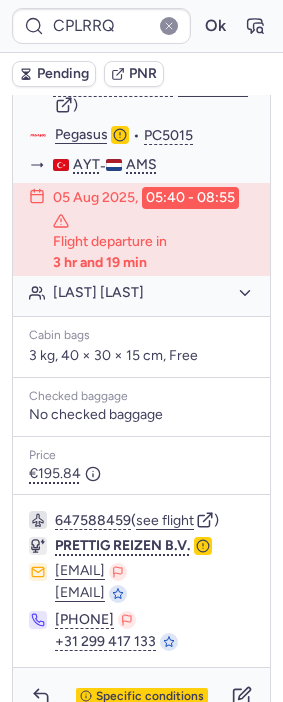 click on "Specific conditions" at bounding box center [141, 696] 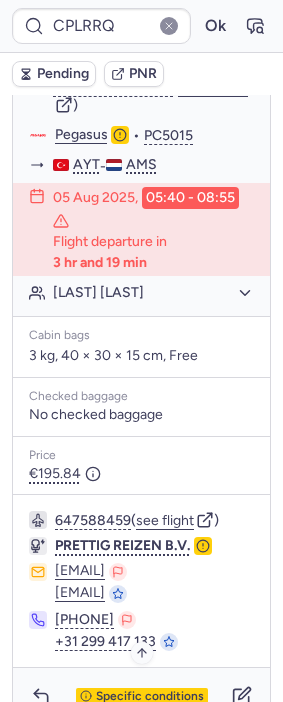 click on "Specific conditions" at bounding box center [150, 697] 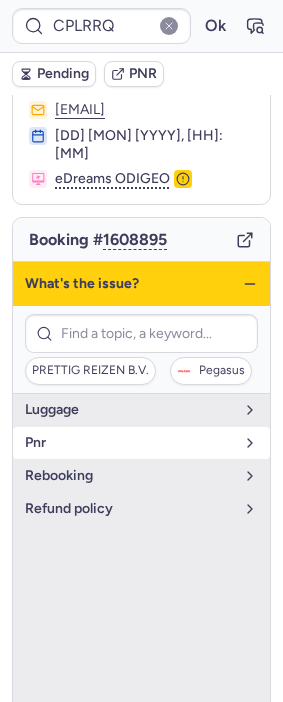 click on "pnr" at bounding box center [141, 443] 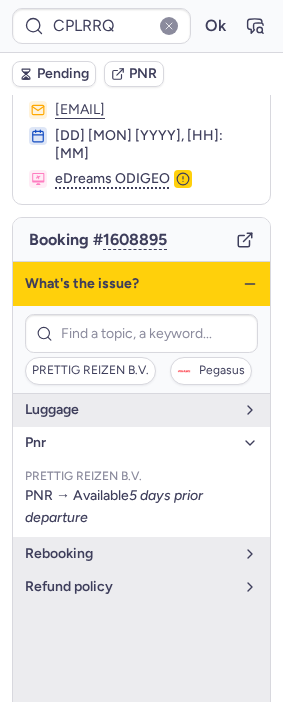 click 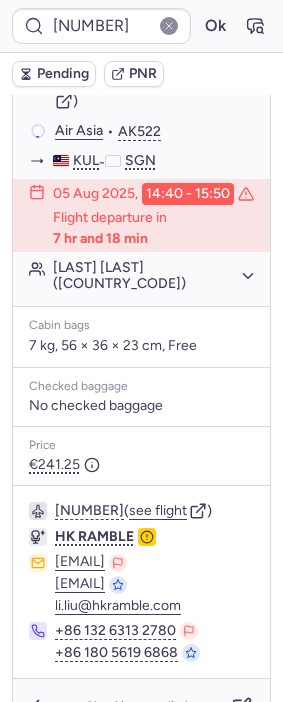 scroll, scrollTop: 600, scrollLeft: 0, axis: vertical 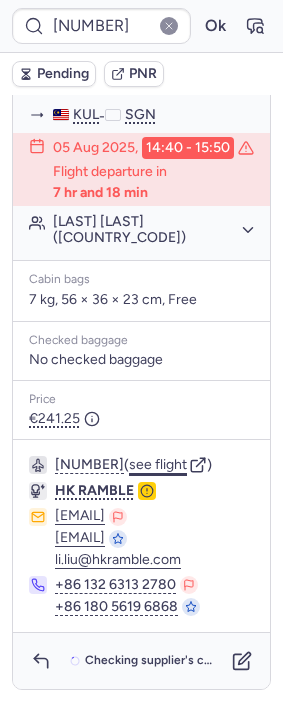 click on "see flight" 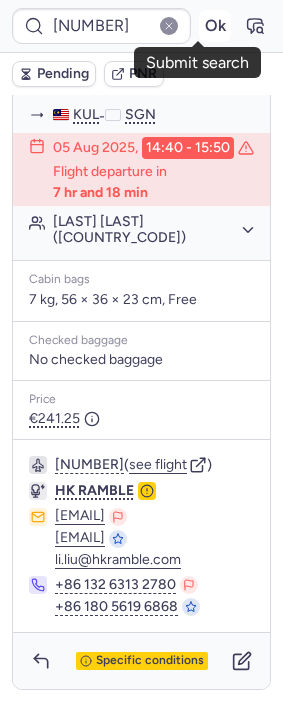 click on "Ok" at bounding box center (215, 26) 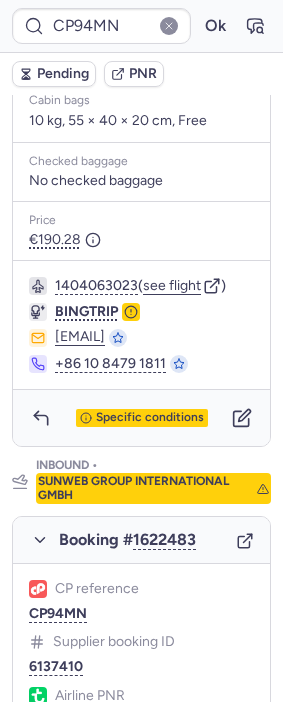 scroll, scrollTop: 811, scrollLeft: 0, axis: vertical 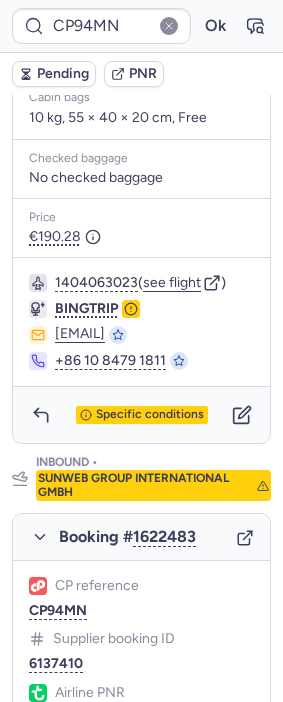 type on "CPVSDJ" 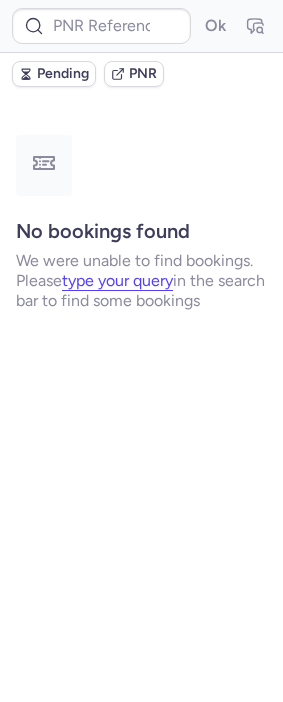 scroll, scrollTop: 0, scrollLeft: 0, axis: both 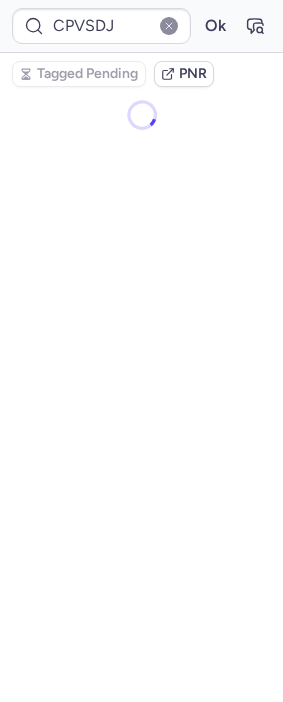 type on "CPLRRQ" 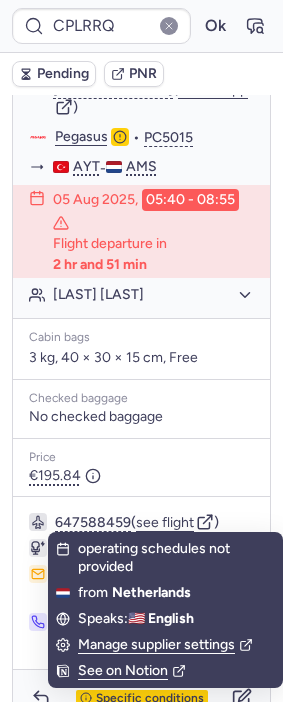 scroll, scrollTop: 475, scrollLeft: 0, axis: vertical 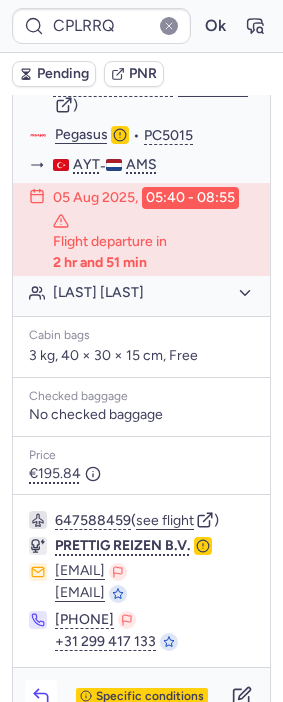 click 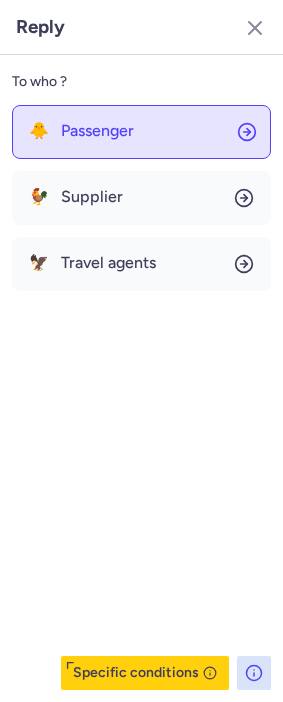 click on "🐥 Passenger" 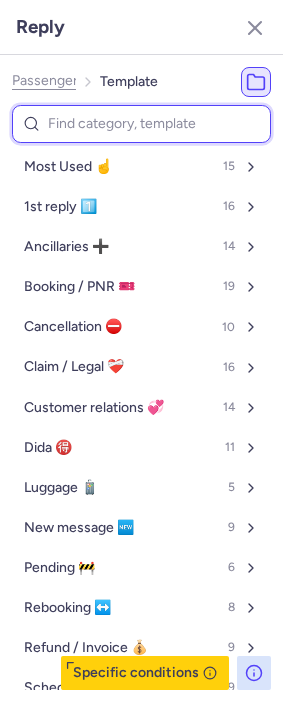 click at bounding box center [141, 124] 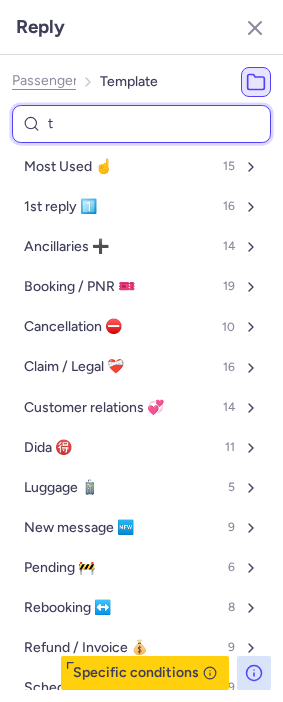 type on "tp" 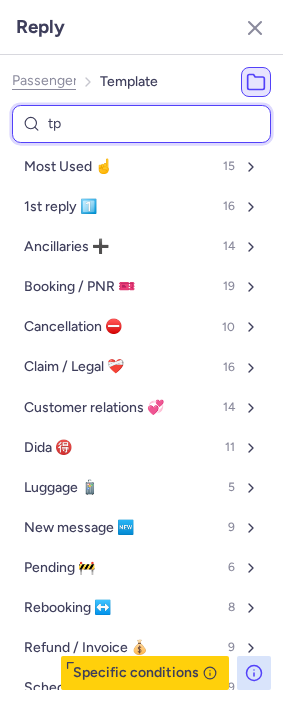 select on "en" 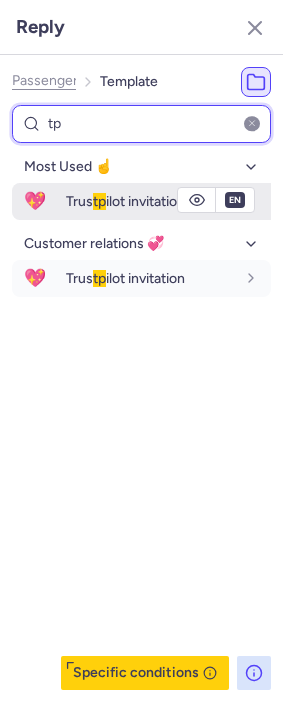 type on "tp" 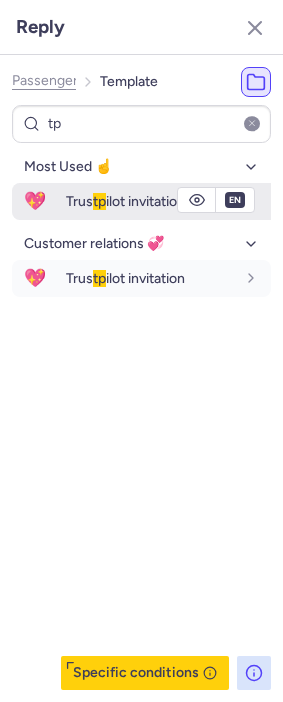 click on "Trus tp ilot invitation" at bounding box center (125, 201) 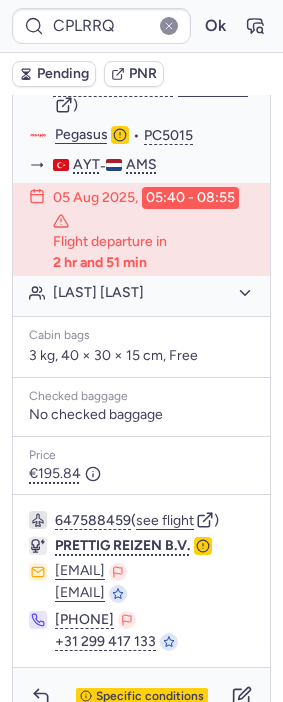 type on "CPVSDJ" 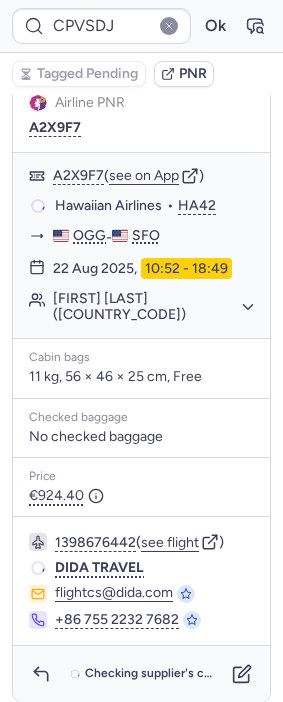 scroll, scrollTop: 367, scrollLeft: 0, axis: vertical 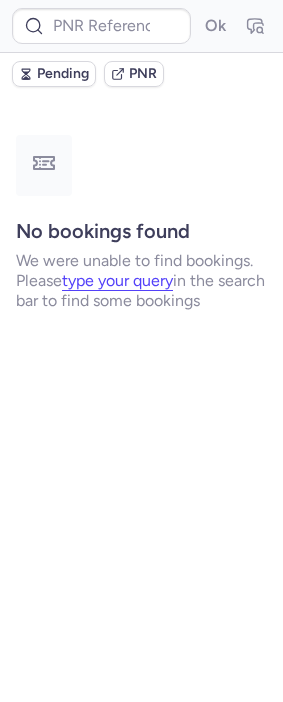 type on "CPVSDJ" 